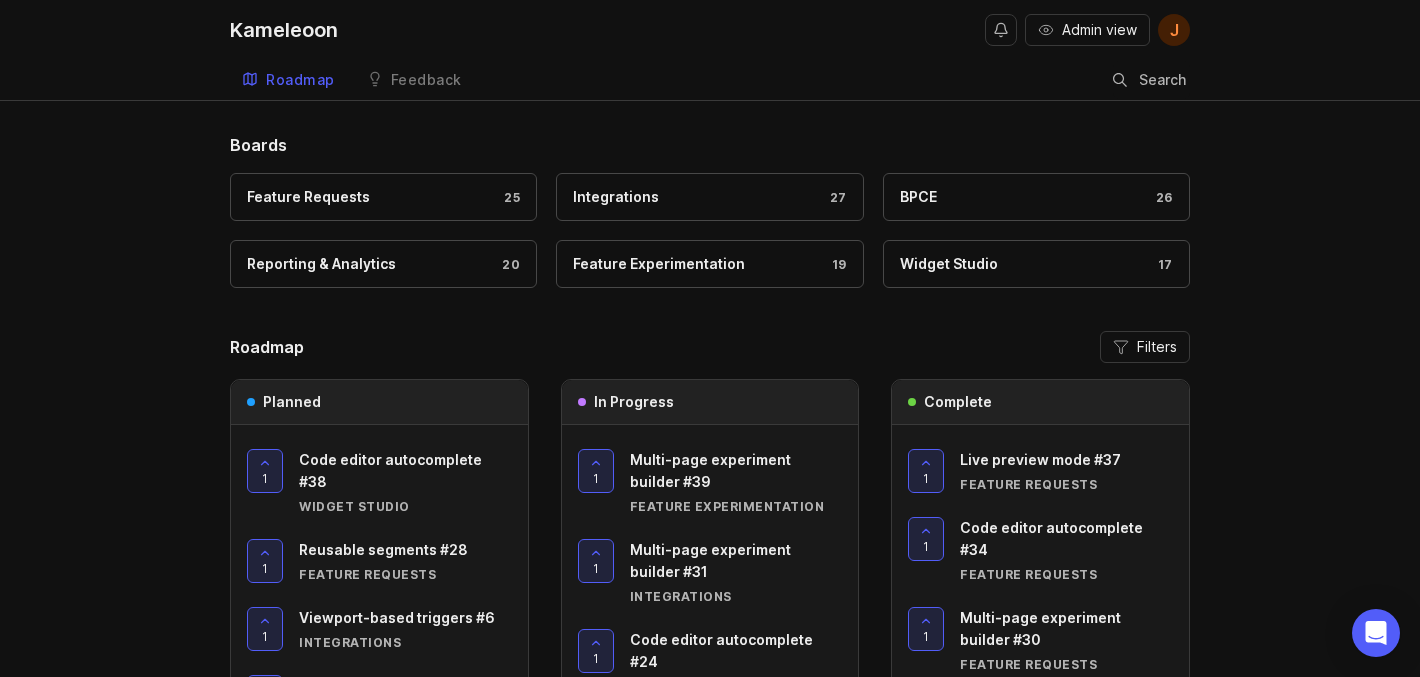 scroll, scrollTop: 0, scrollLeft: 0, axis: both 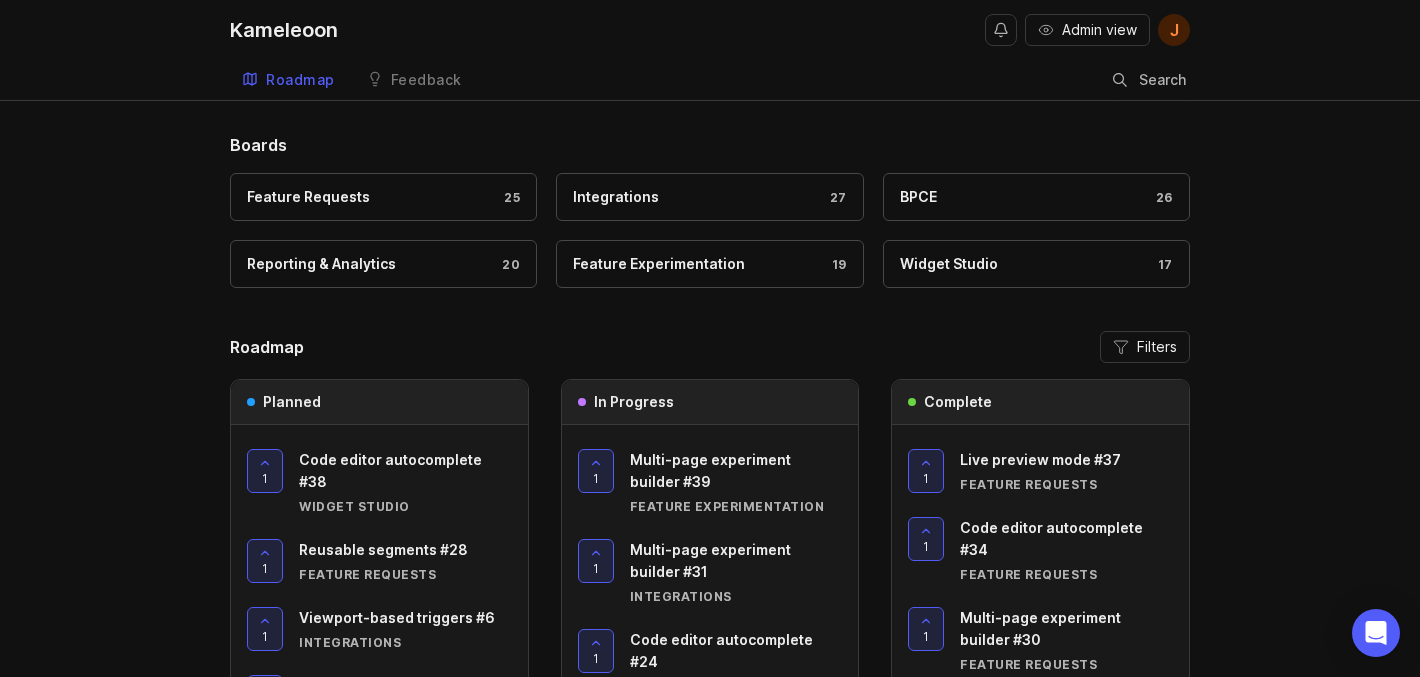 click on "J" at bounding box center [1174, 30] 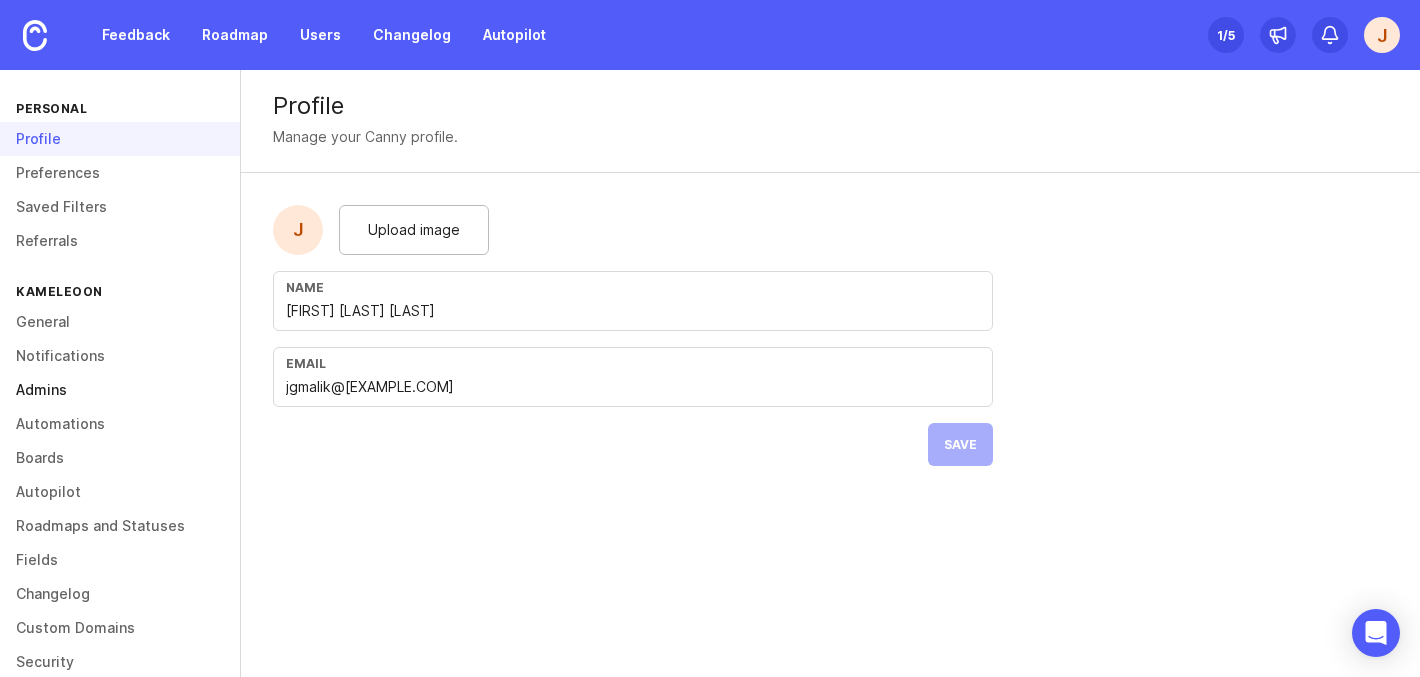 click on "Admins" at bounding box center [120, 390] 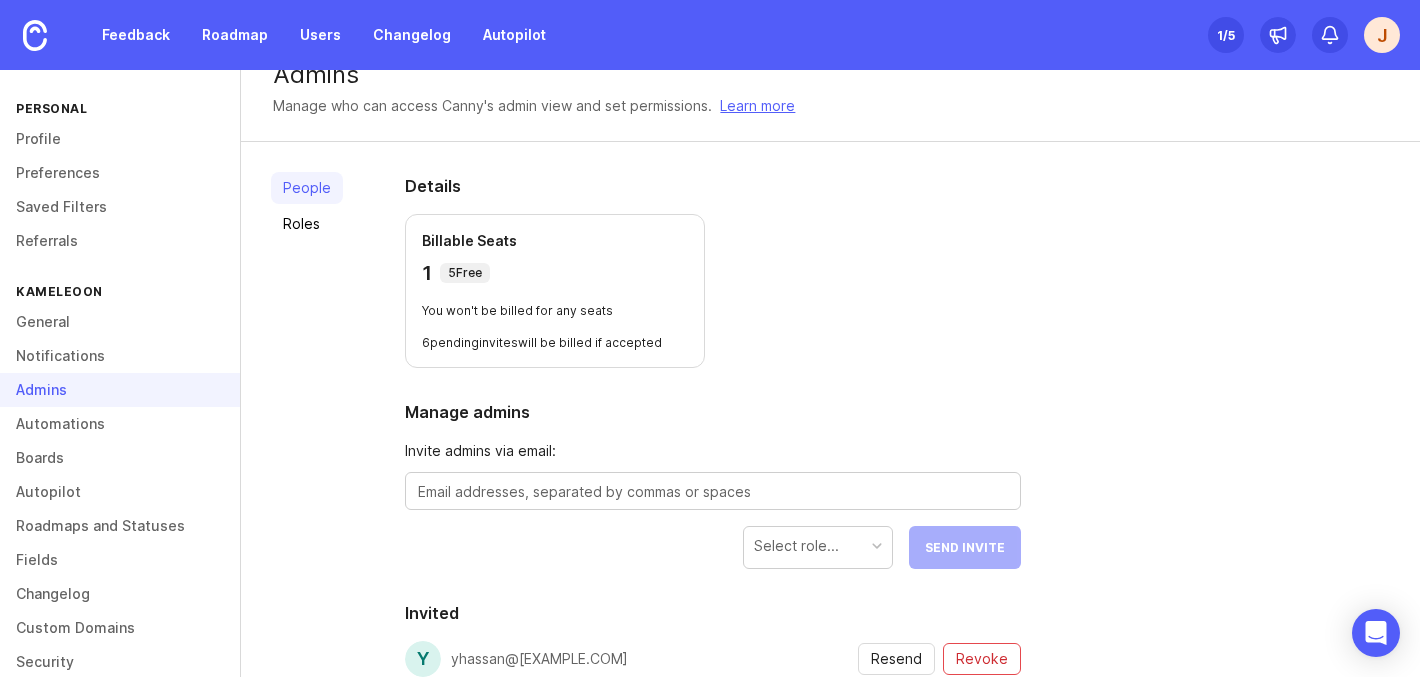 scroll, scrollTop: 0, scrollLeft: 0, axis: both 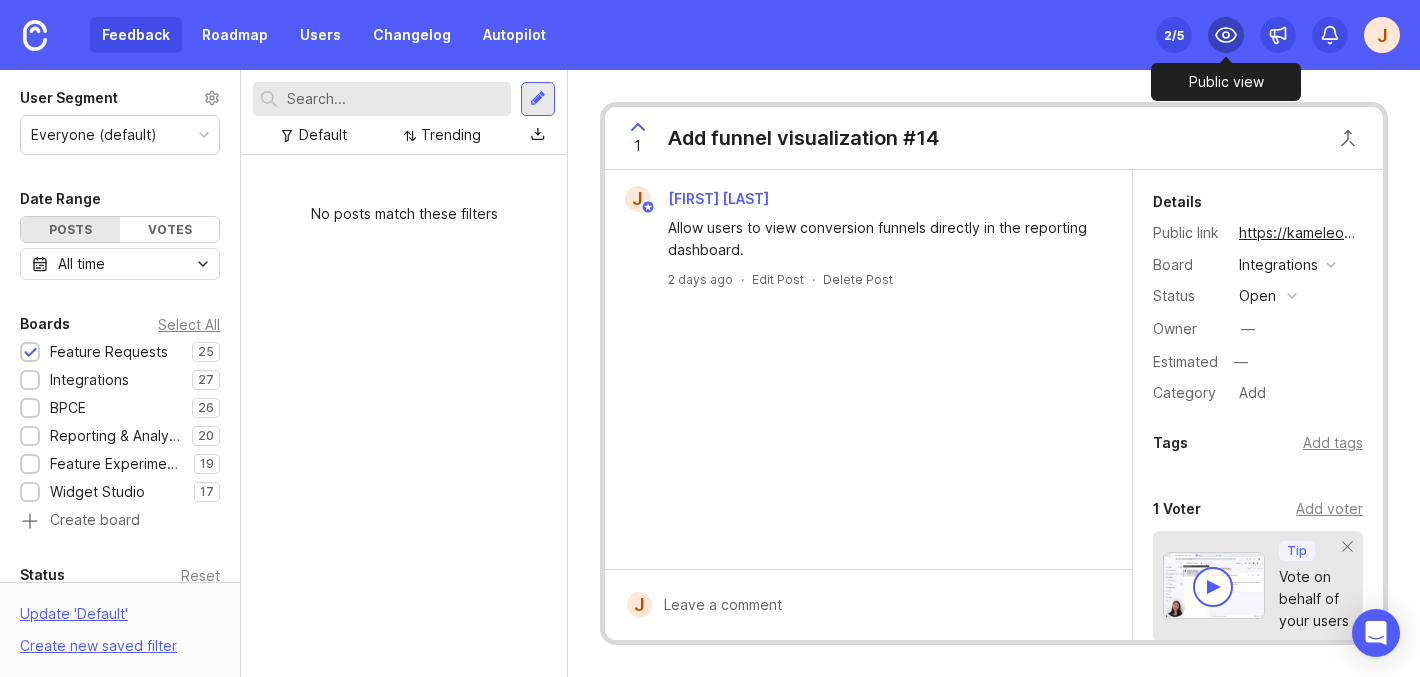 click at bounding box center [1226, 35] 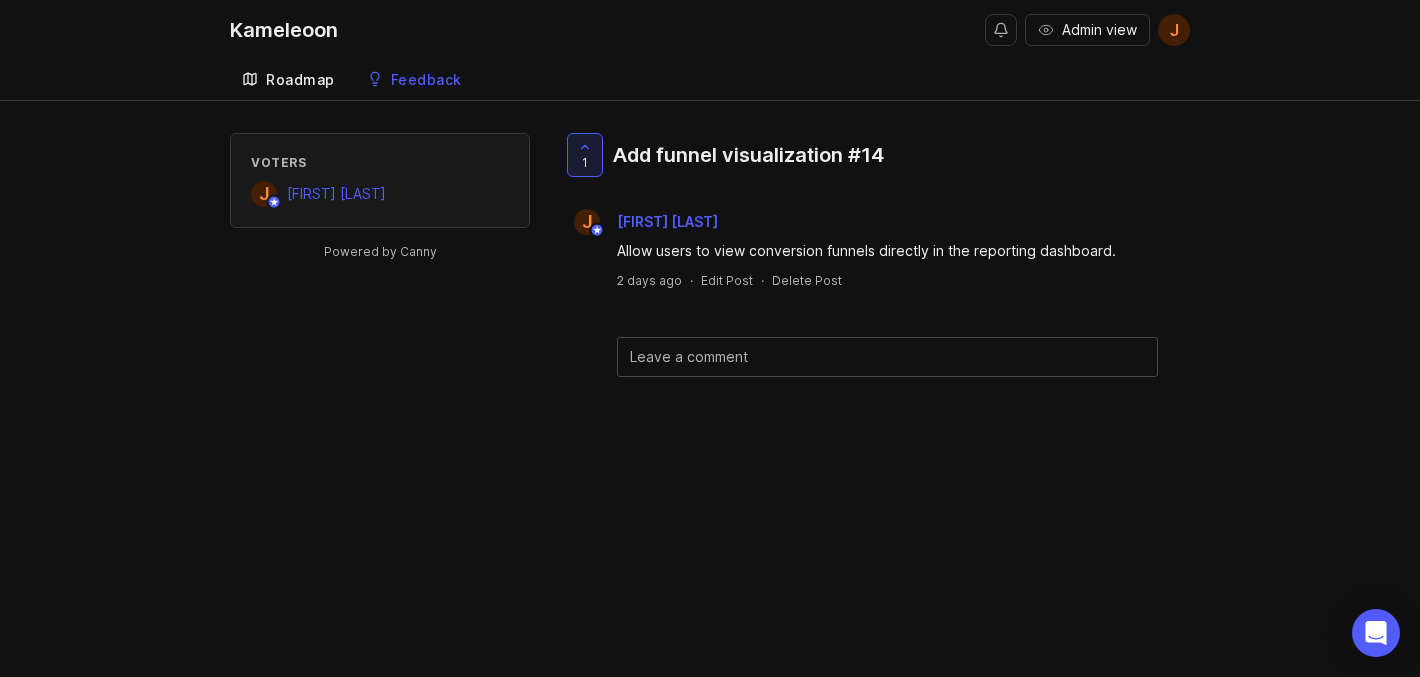 click on "Roadmap" at bounding box center [300, 80] 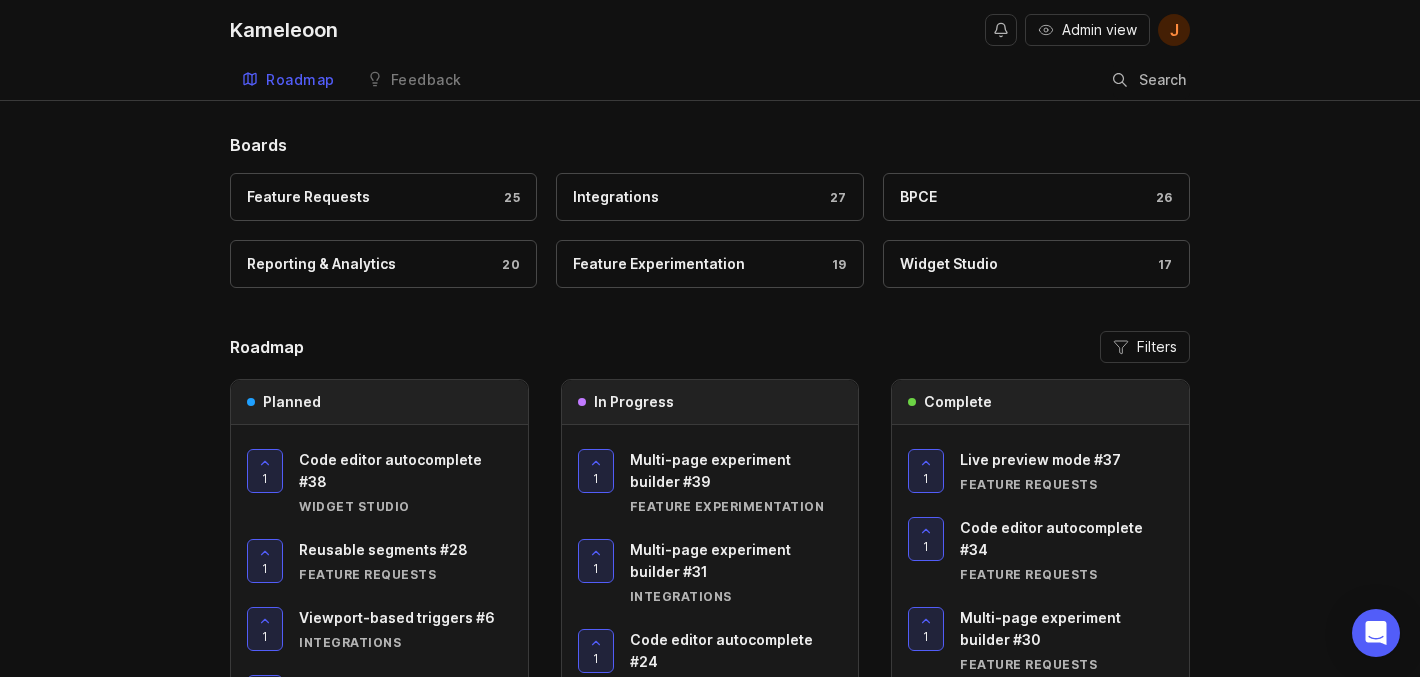 click on "J" at bounding box center (1174, 30) 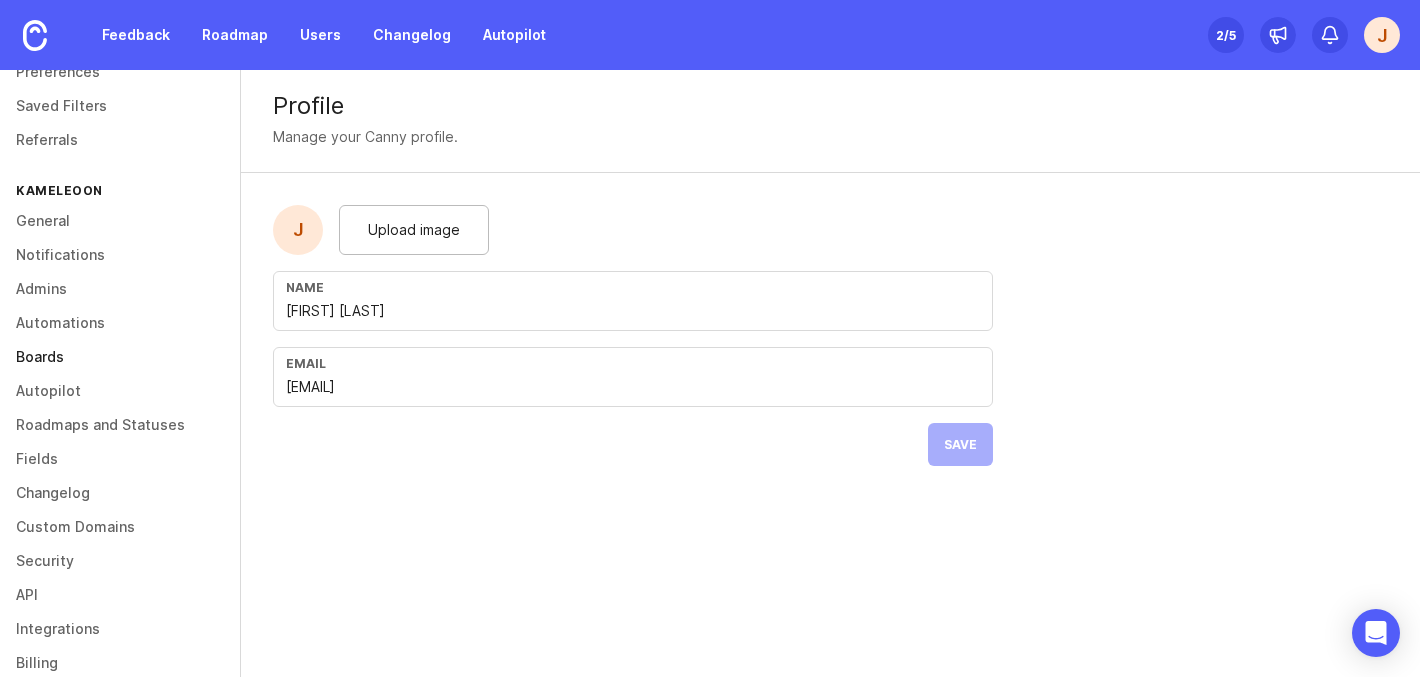 scroll, scrollTop: 129, scrollLeft: 0, axis: vertical 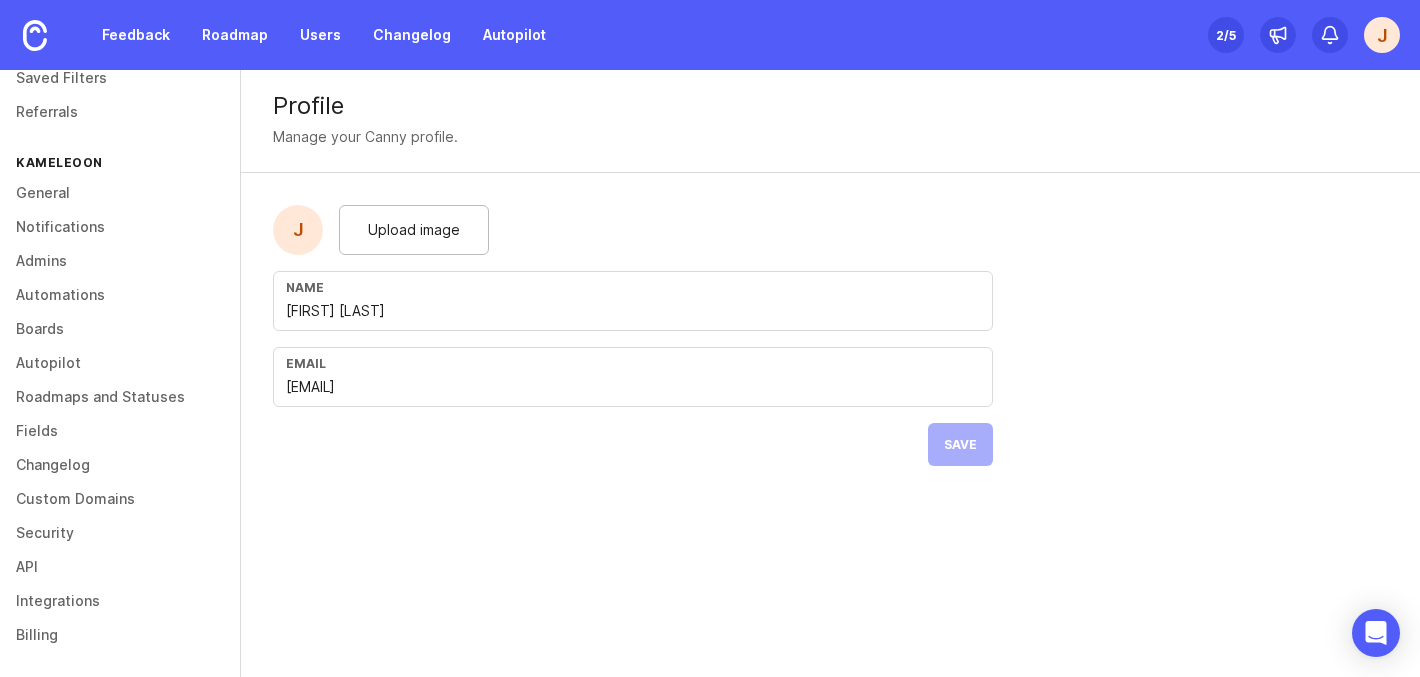 click on "J" at bounding box center [1382, 35] 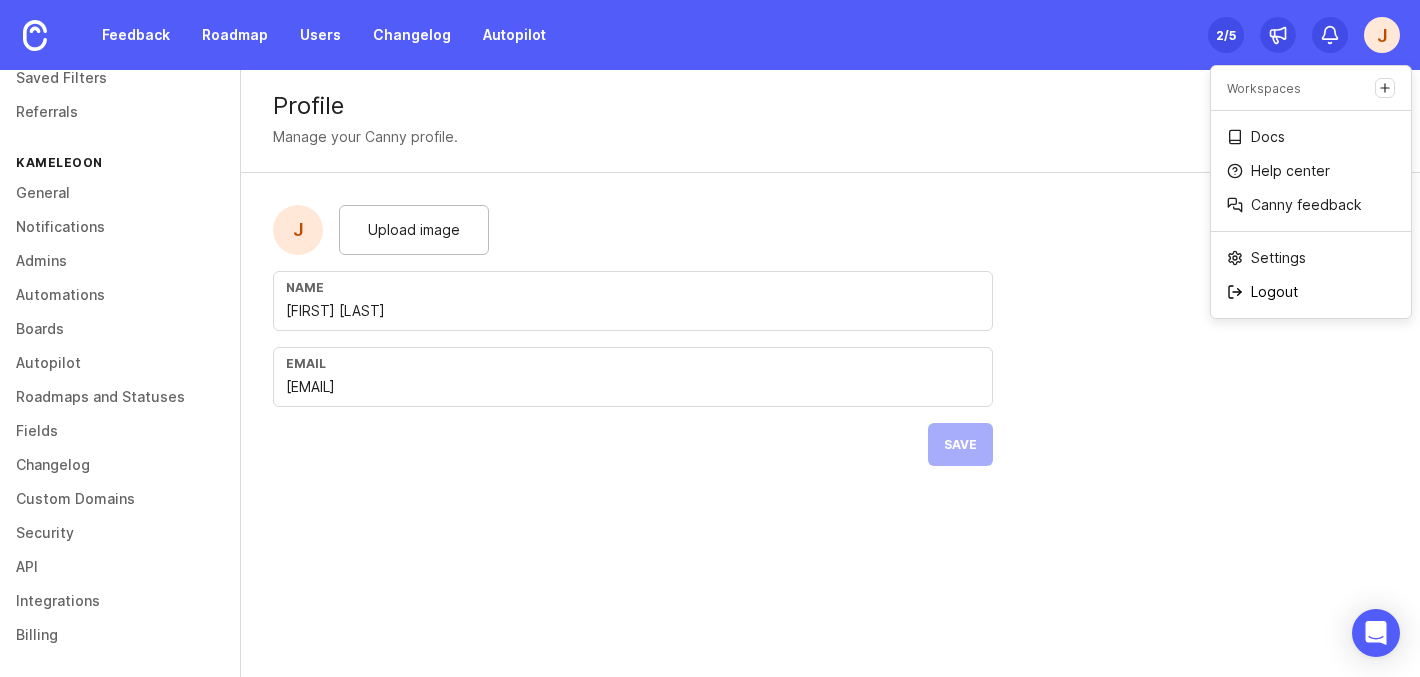 click on "Logout" at bounding box center [1274, 292] 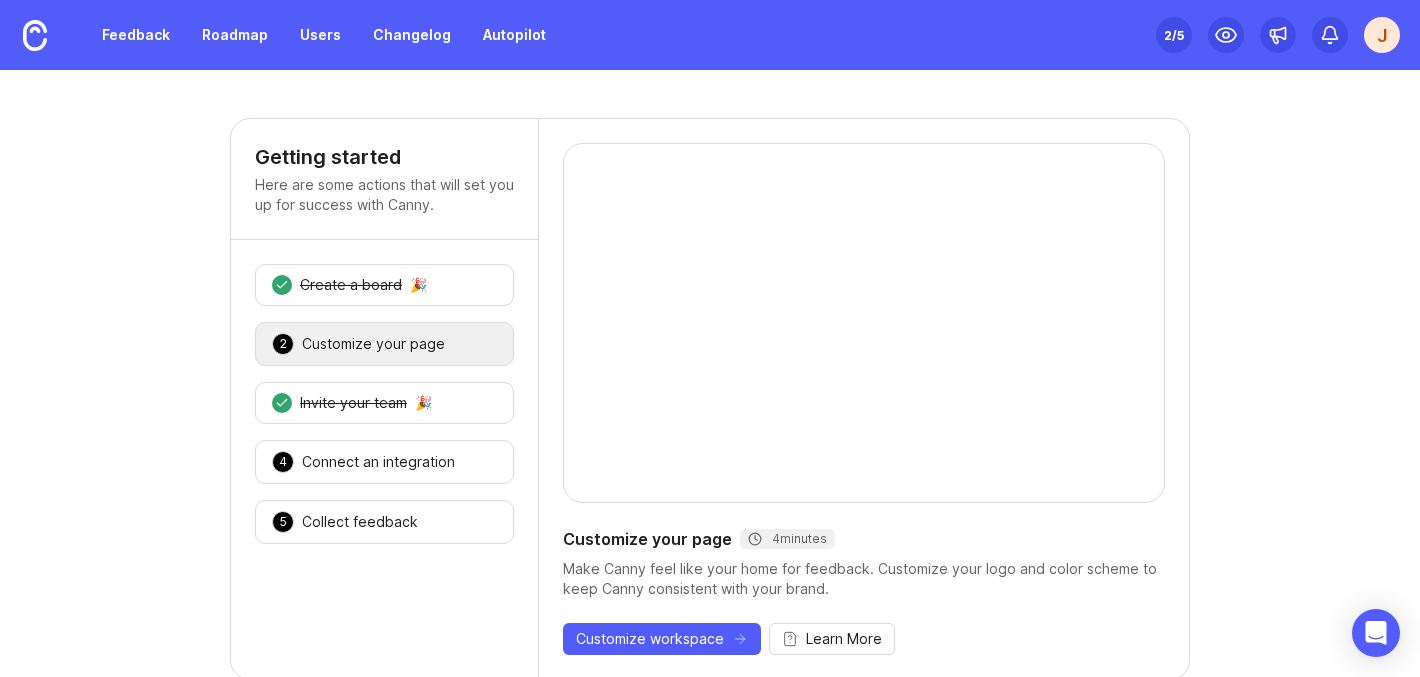scroll, scrollTop: 0, scrollLeft: 0, axis: both 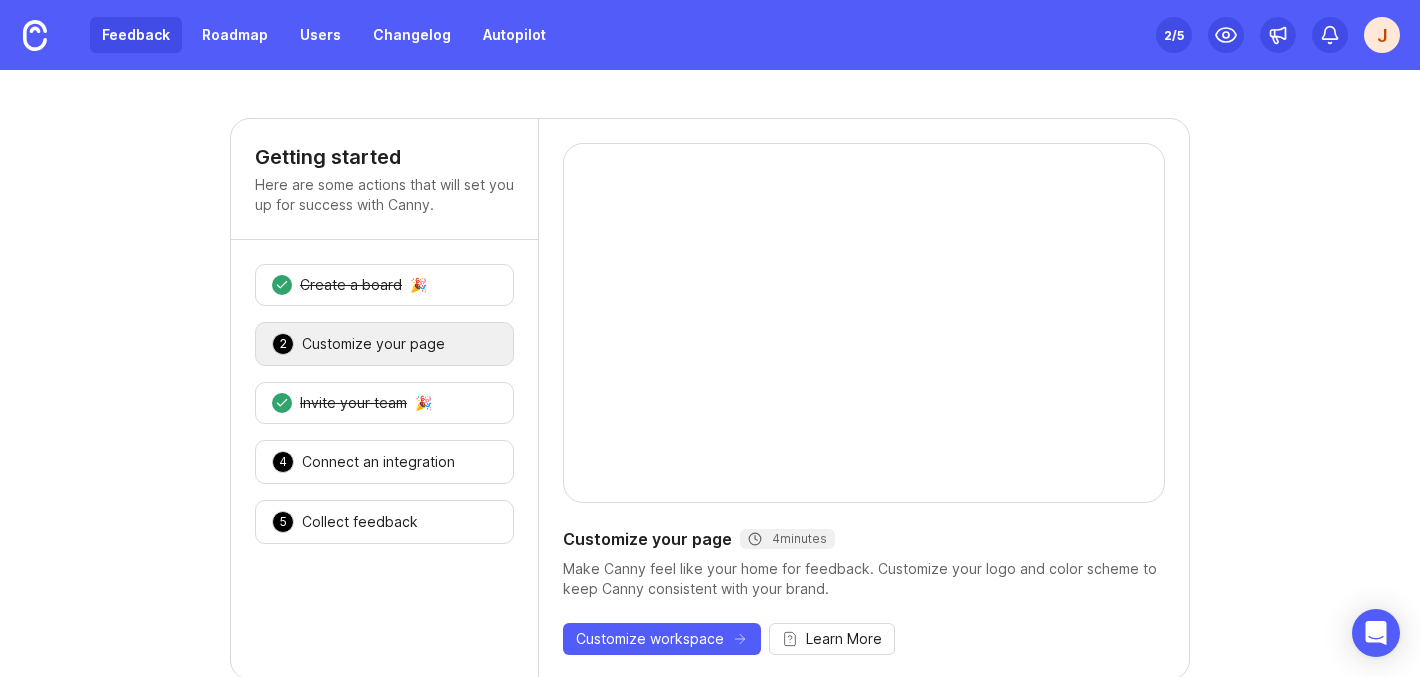 click on "Feedback" at bounding box center [136, 35] 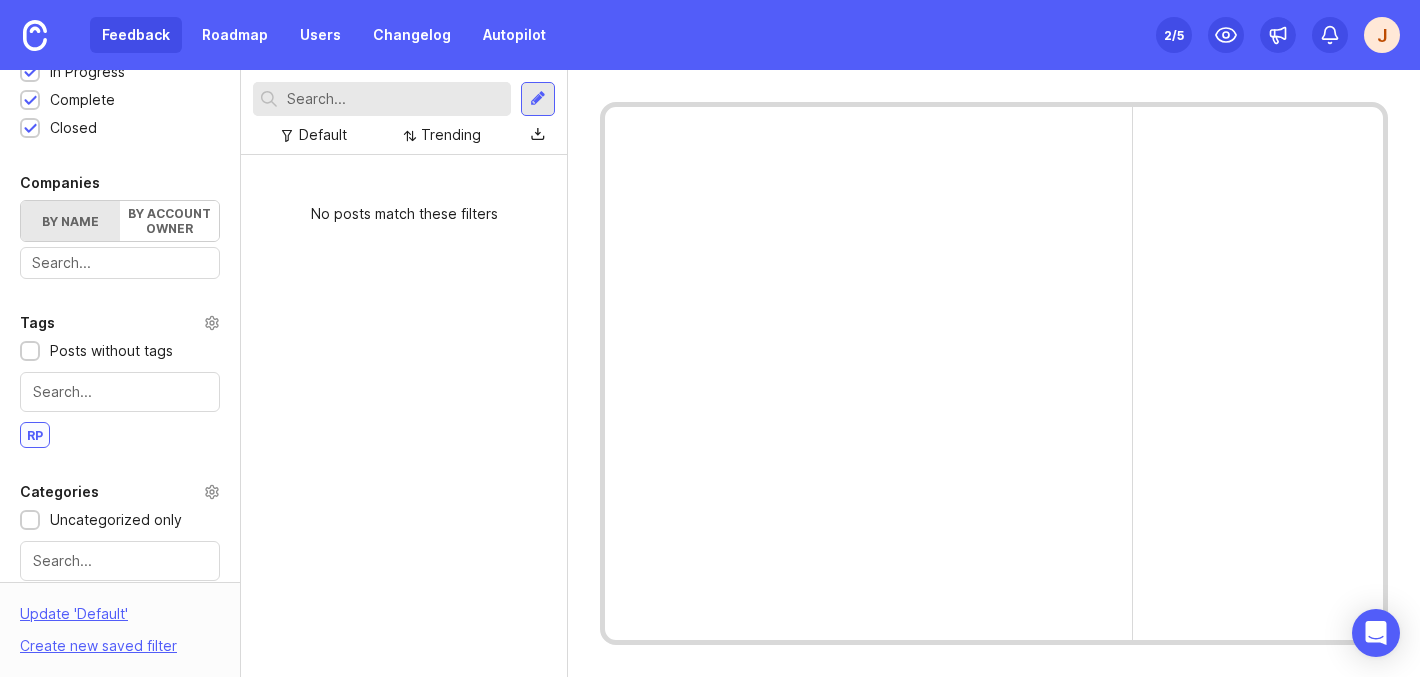 scroll, scrollTop: 724, scrollLeft: 0, axis: vertical 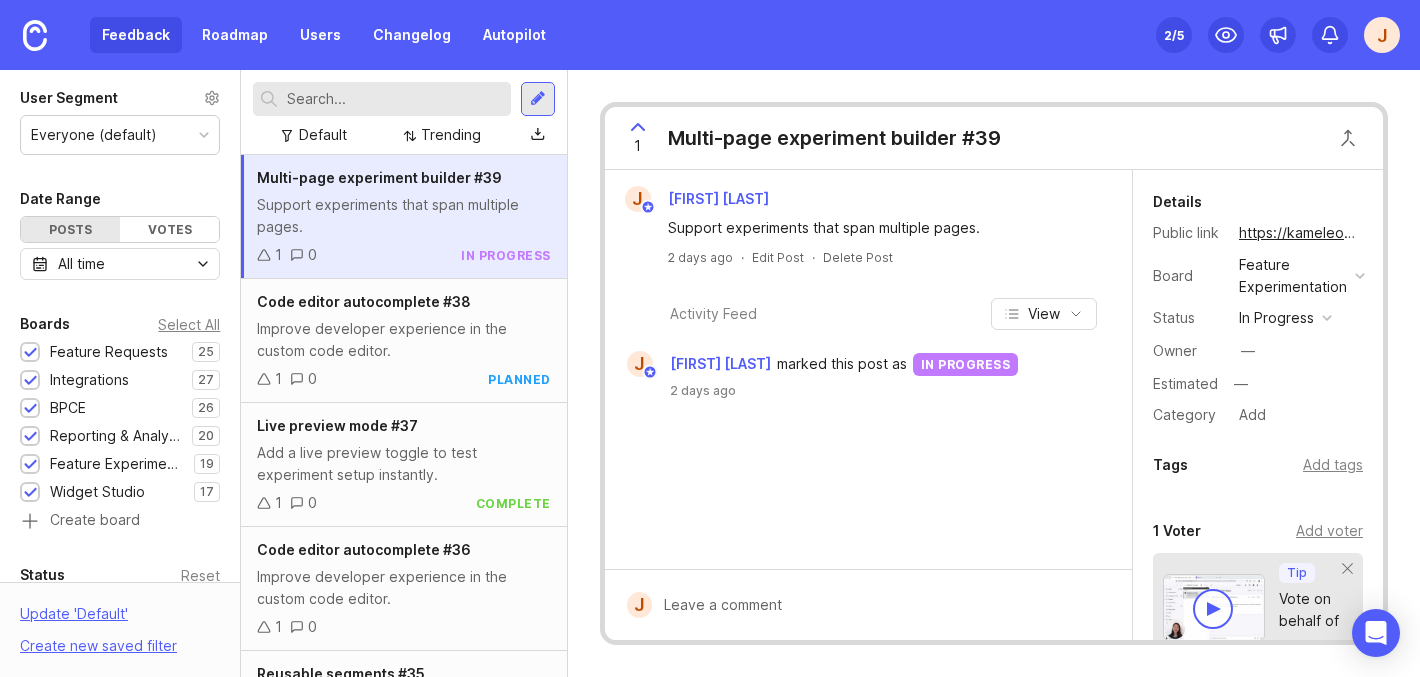 click on "J" at bounding box center (1382, 35) 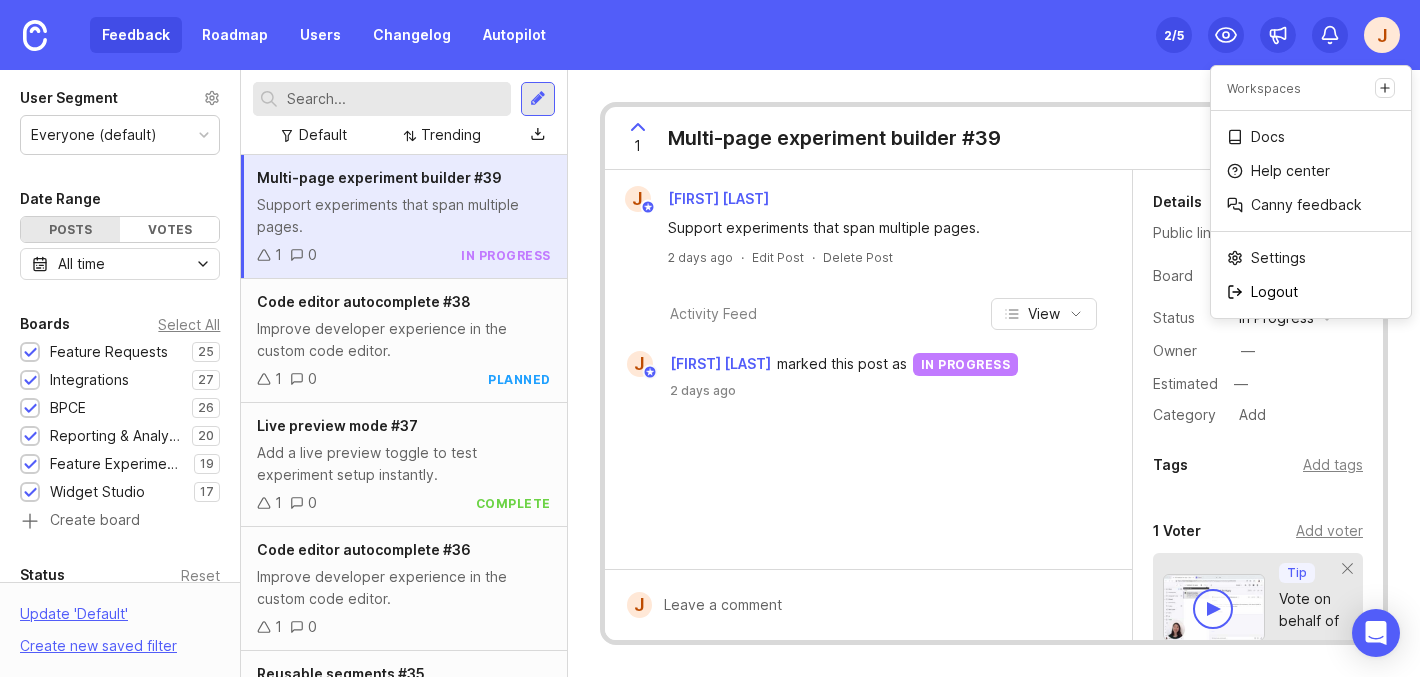 click on "Logout" at bounding box center [1274, 292] 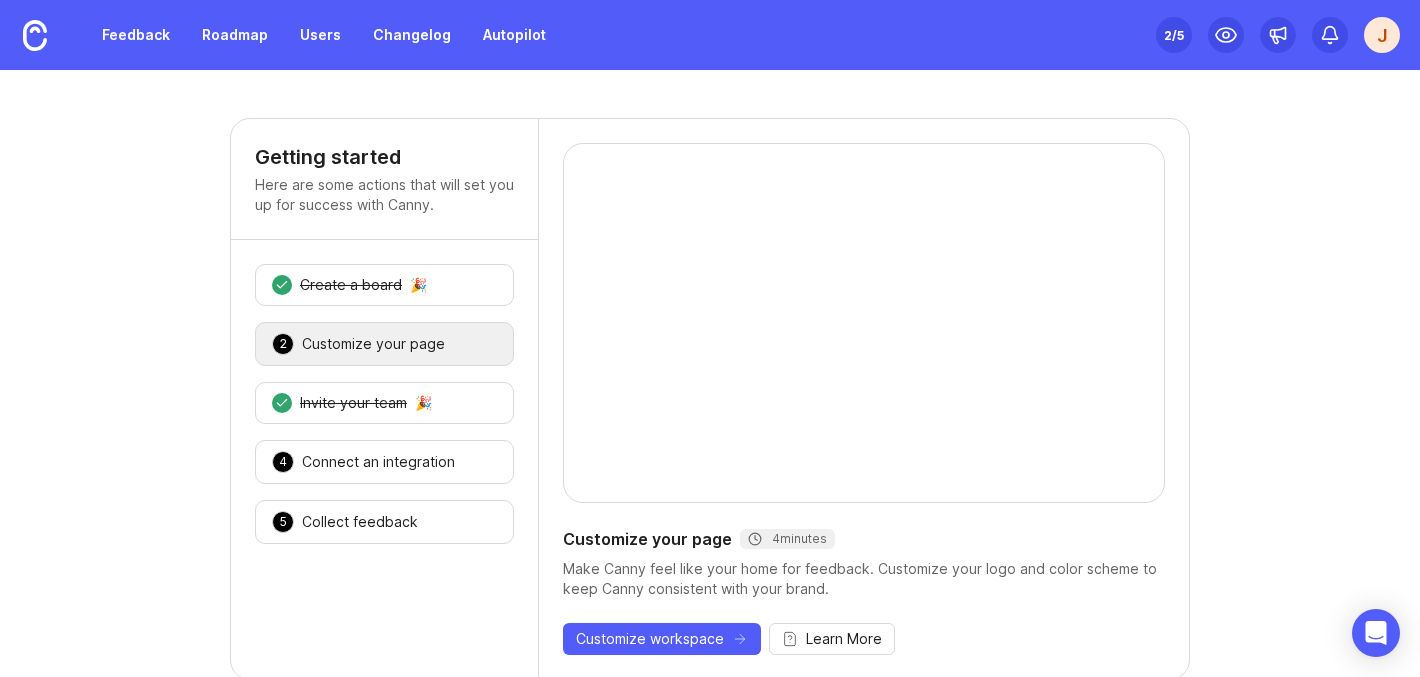 scroll, scrollTop: 0, scrollLeft: 0, axis: both 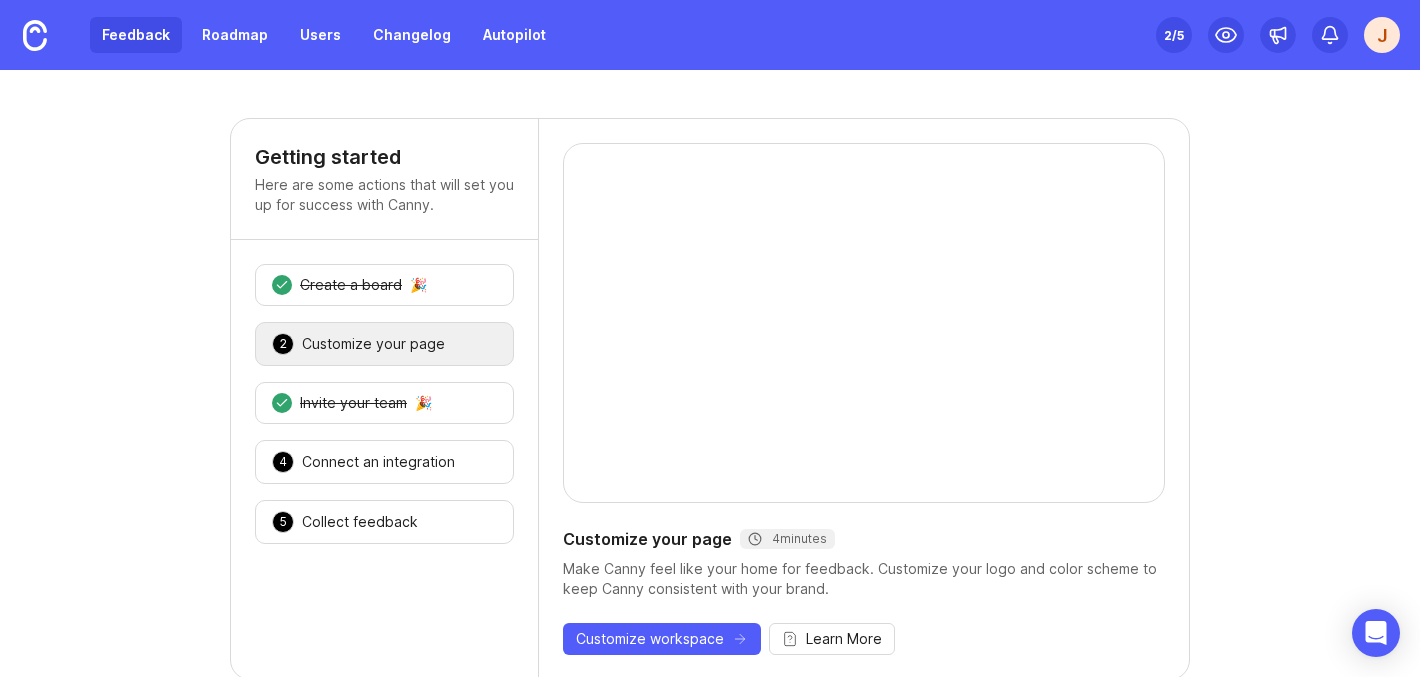 click on "Feedback" at bounding box center (136, 35) 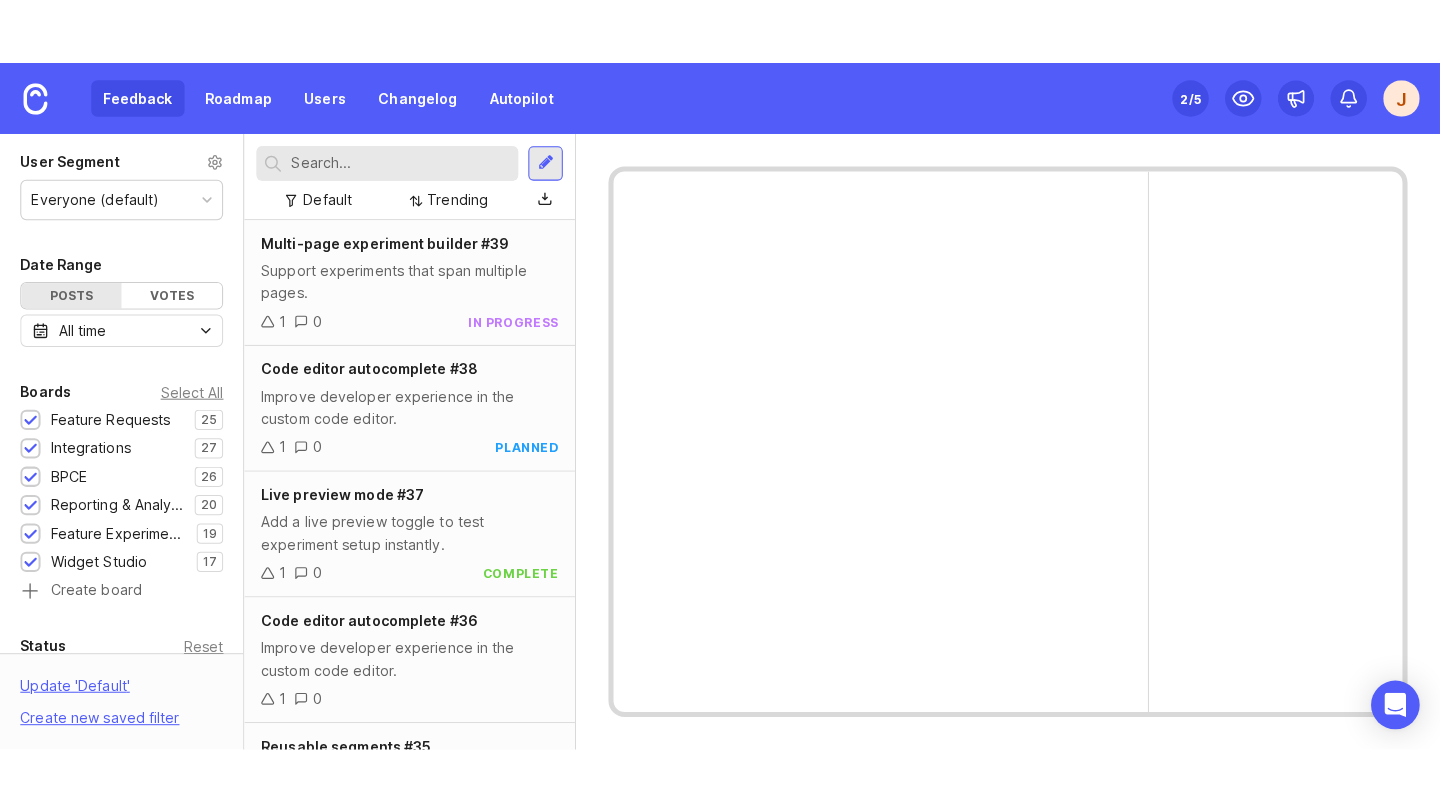 scroll, scrollTop: 0, scrollLeft: 0, axis: both 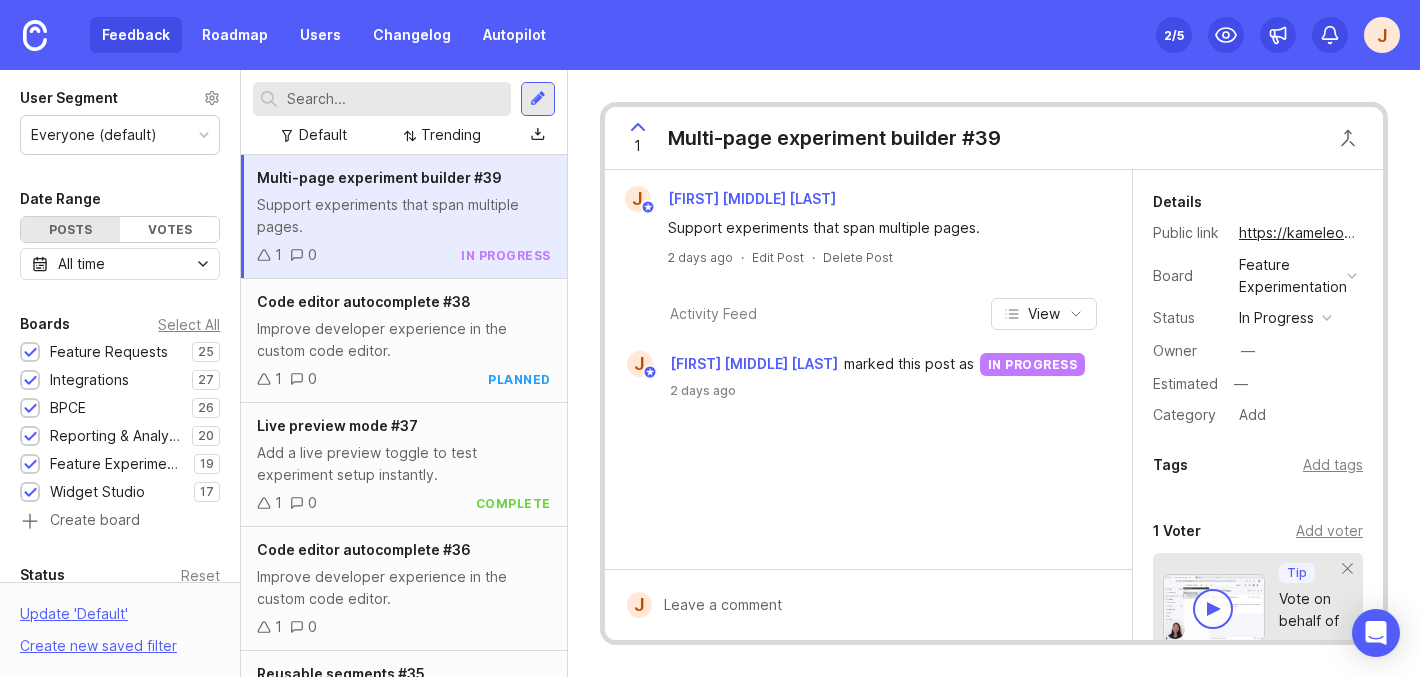 click on "Feedback Roadmap Users Changelog Autopilot   Set up Canny 2 /5 J" at bounding box center [710, 35] 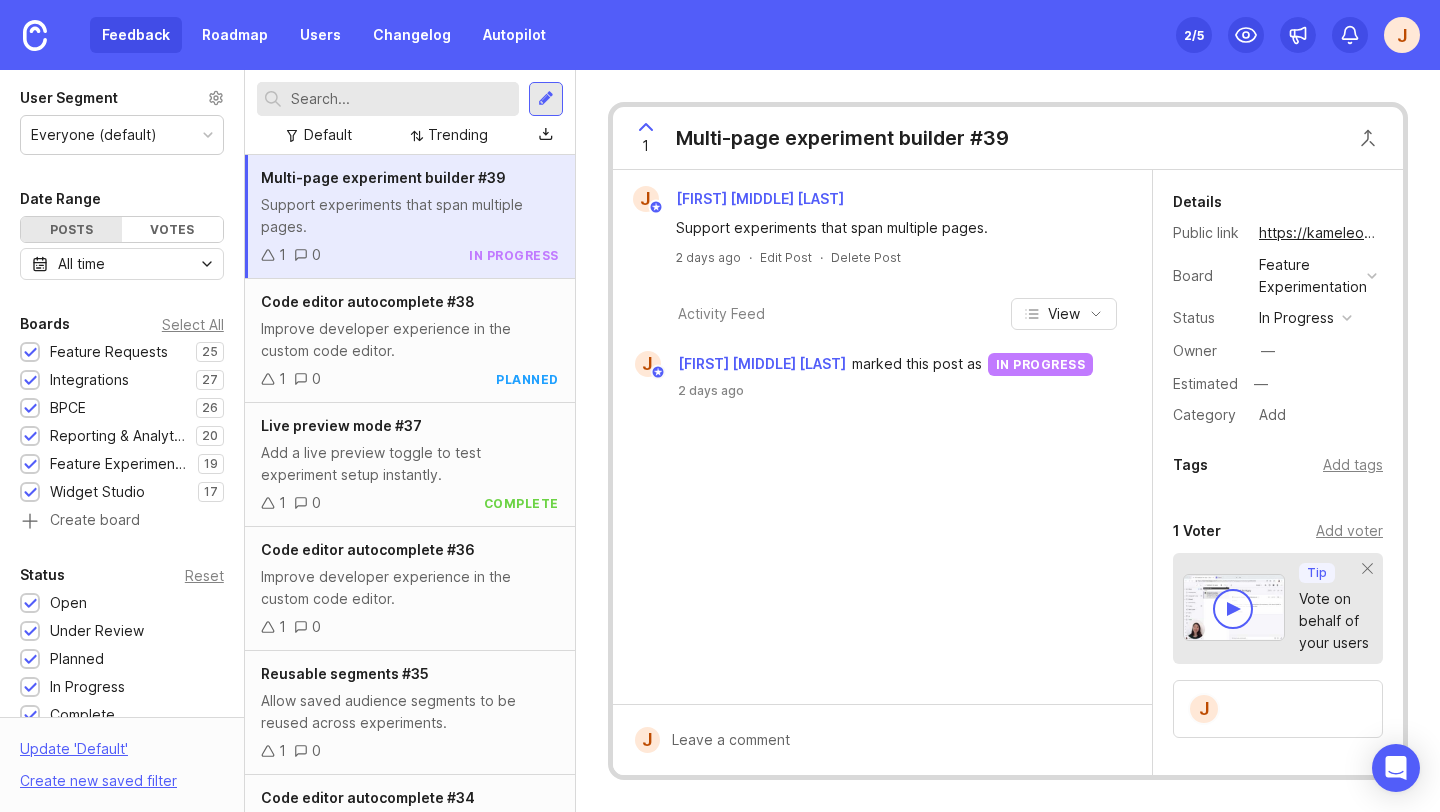 click on "[FIRST] [LAST] Support experiments that span multiple pages. 2 days ago · Edit Post · Delete Post Activity Feed View [FIRST] [LAST]  marked this post as  in progress 2 days ago [FIRST] Details Public link https://kameleoon.canny.io/feature-experimentation/p/multi-page-experiment-builder-39 Board Feature Experimentation Status in progress Owner — Estimated — Category Add Tags Add tags 1 Voter Add voter Tip Vote on behalf of your users [FIRST] Add to roadmap" at bounding box center [1008, 441] 